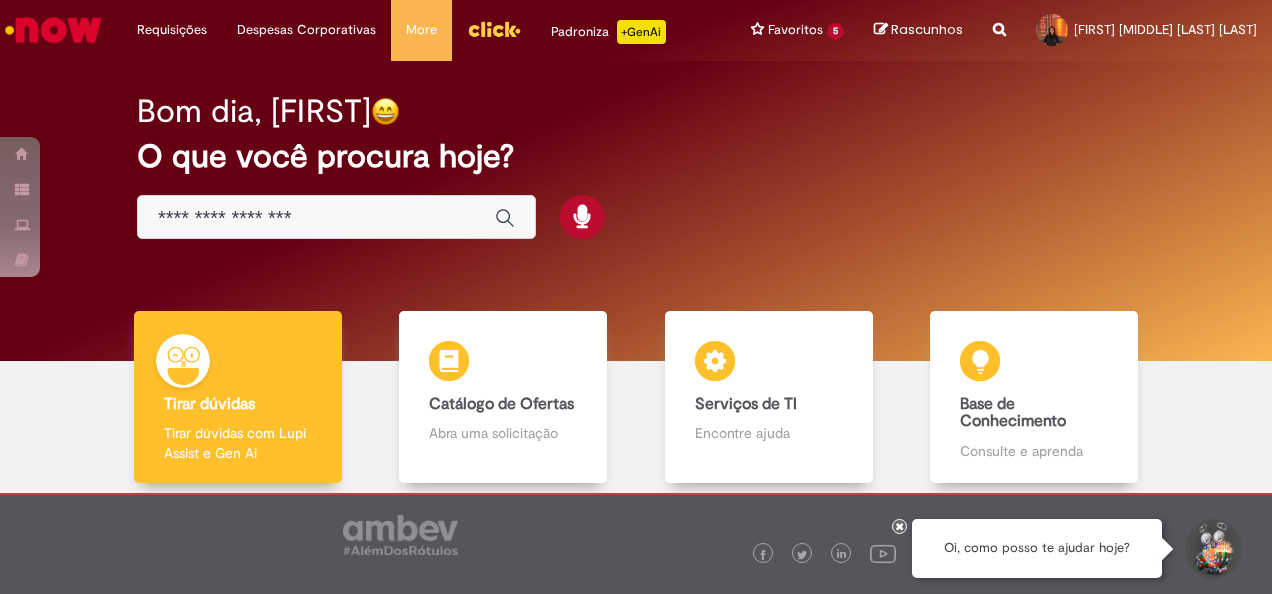 scroll, scrollTop: 0, scrollLeft: 0, axis: both 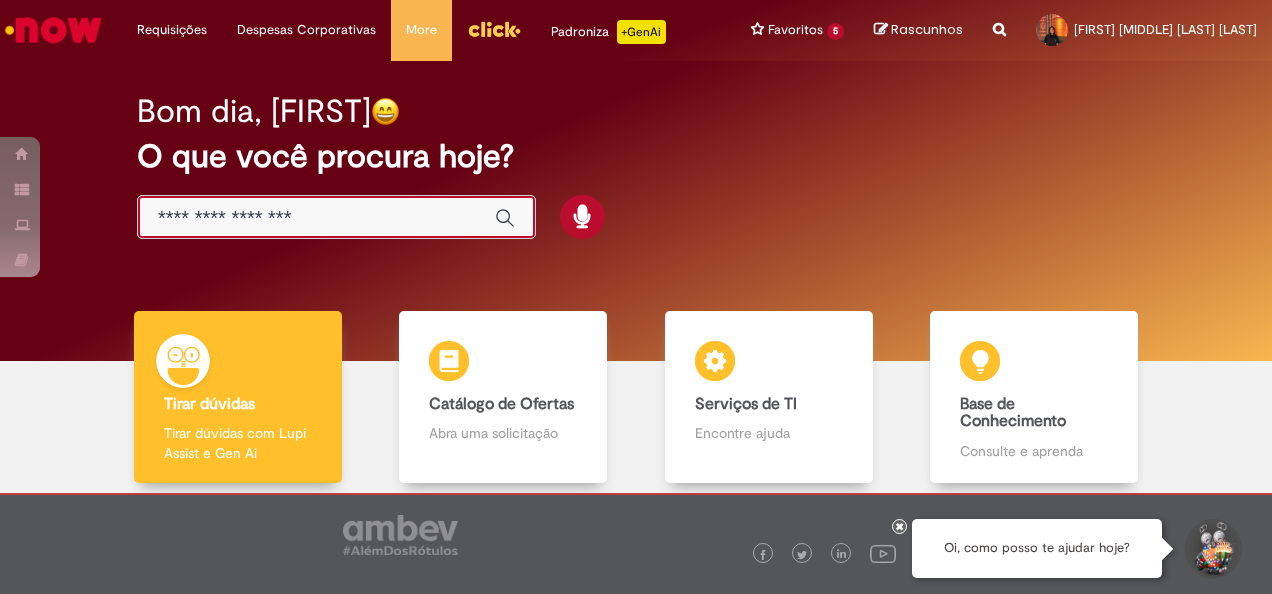 click at bounding box center (316, 218) 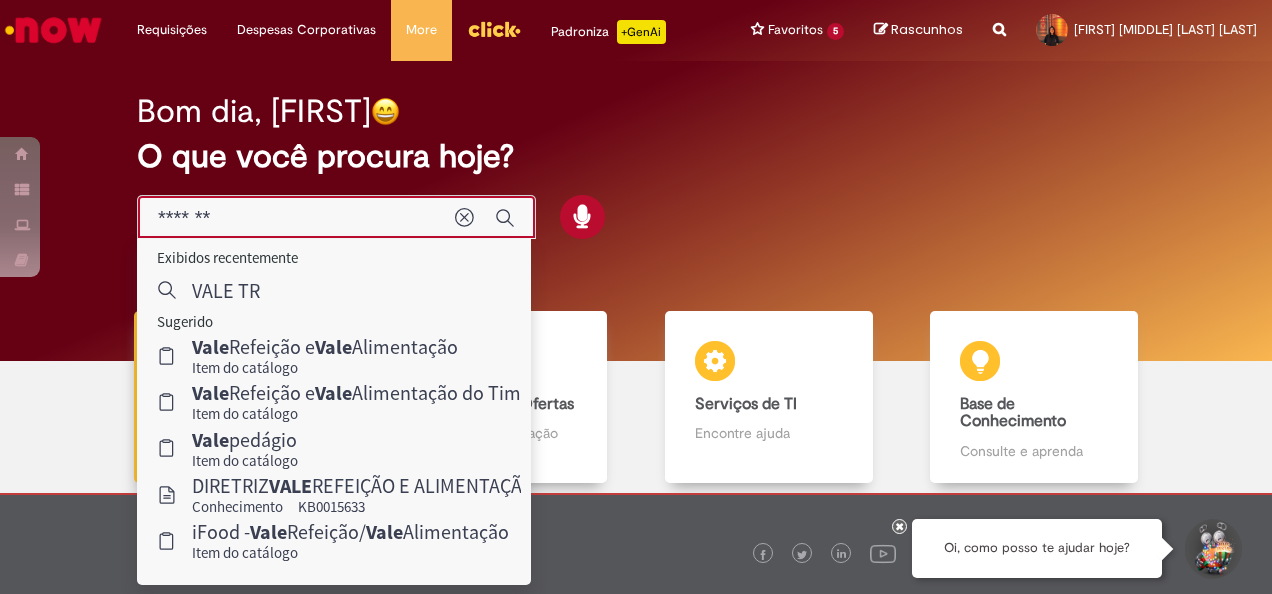 type on "********" 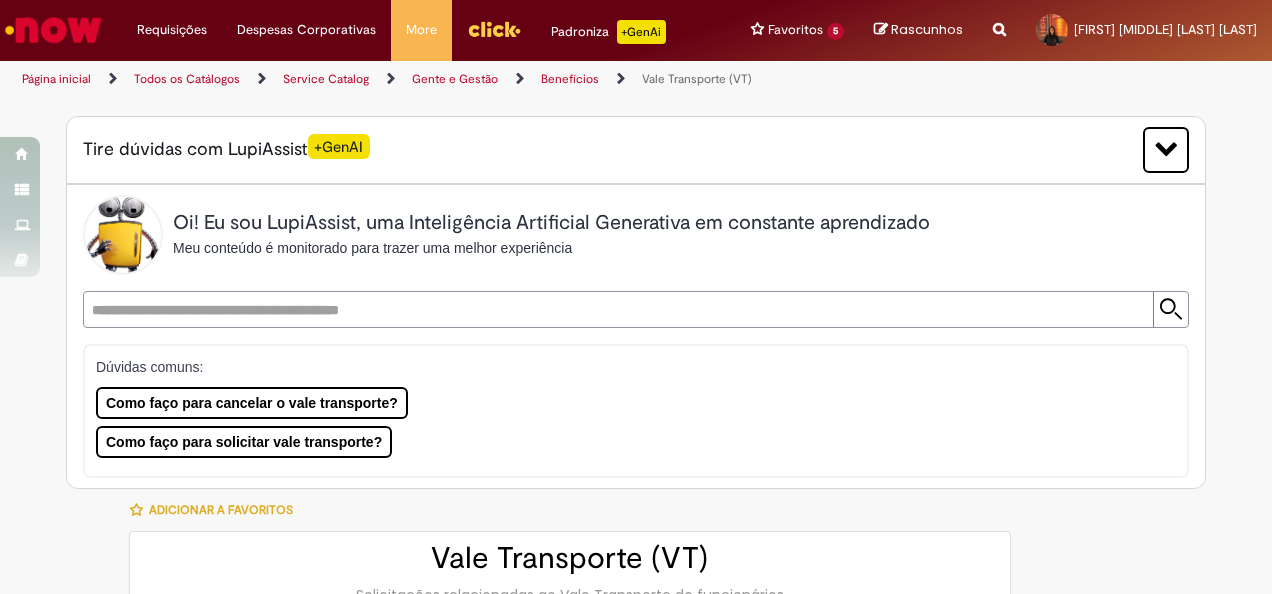 type on "********" 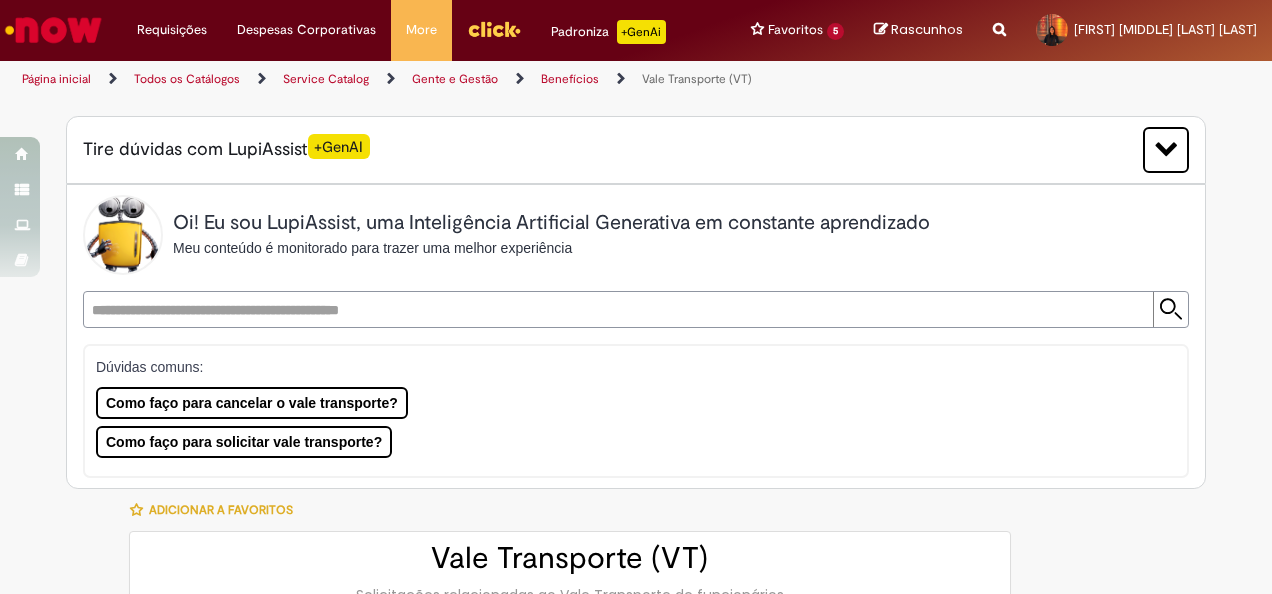 type on "**********" 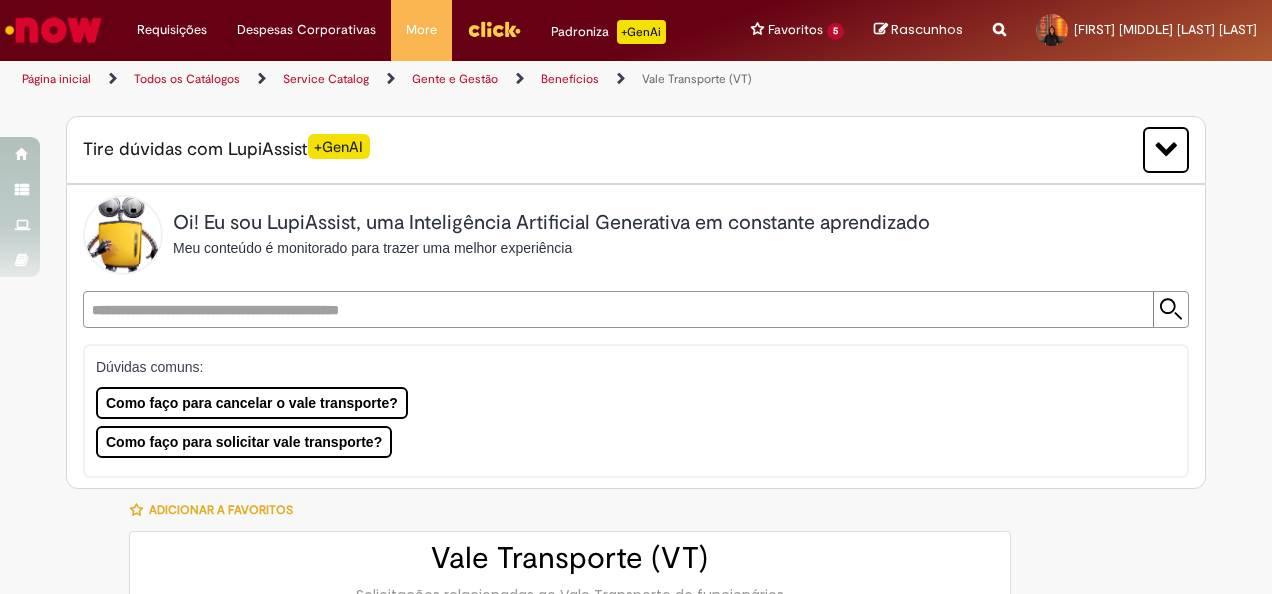 type on "**********" 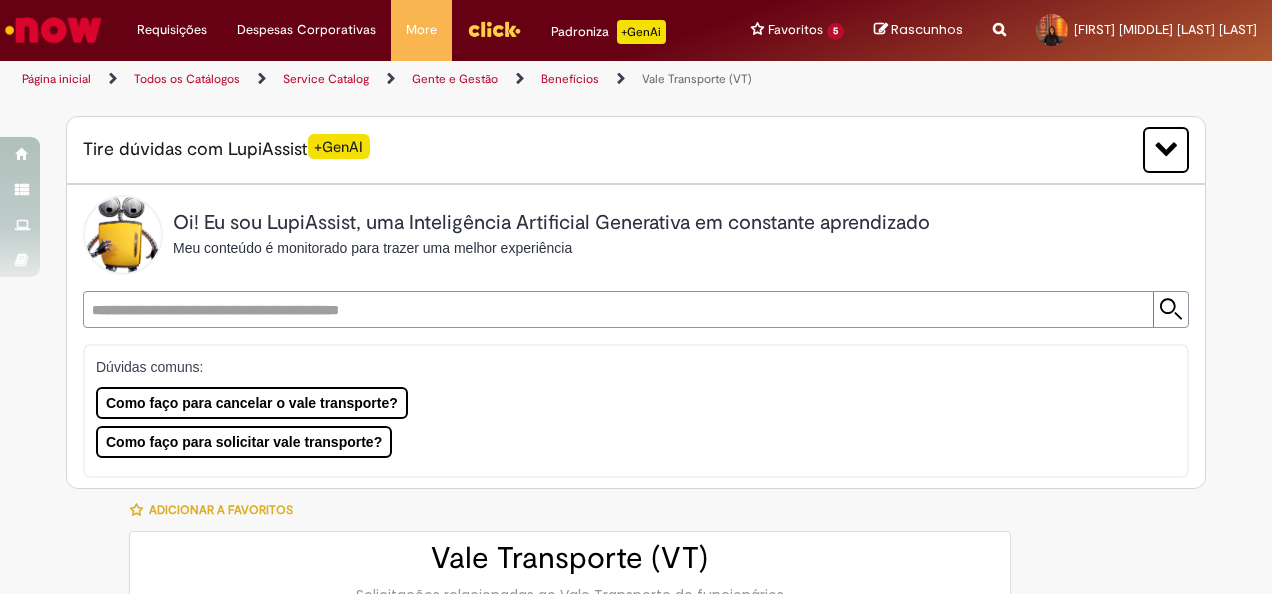 type on "**********" 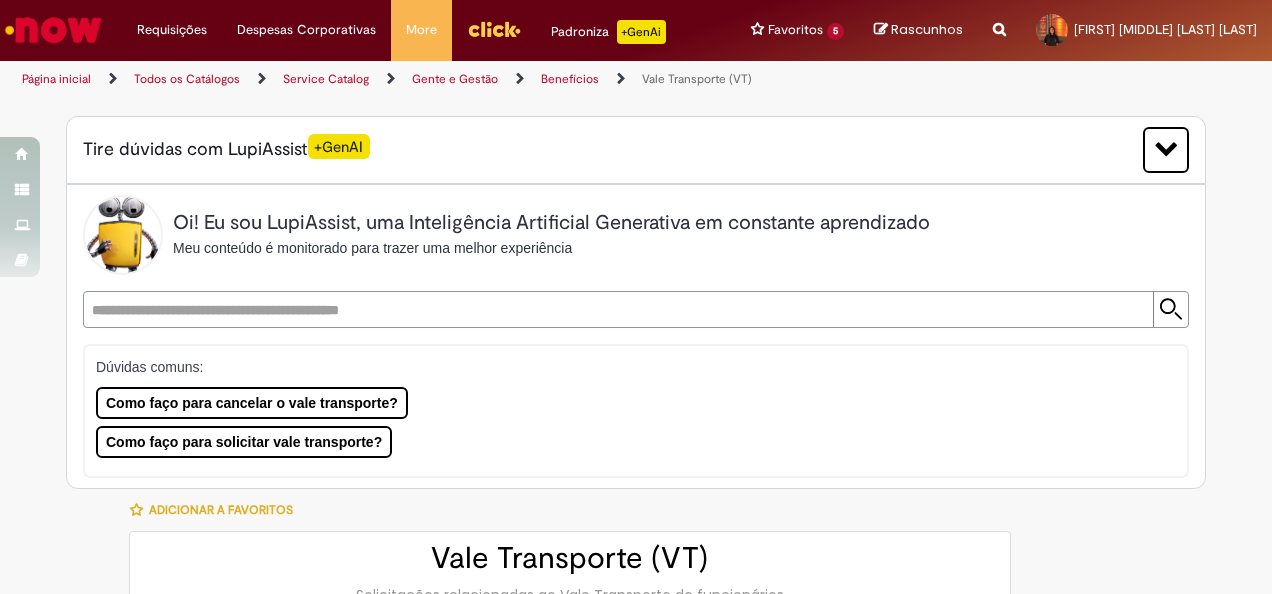 type on "**********" 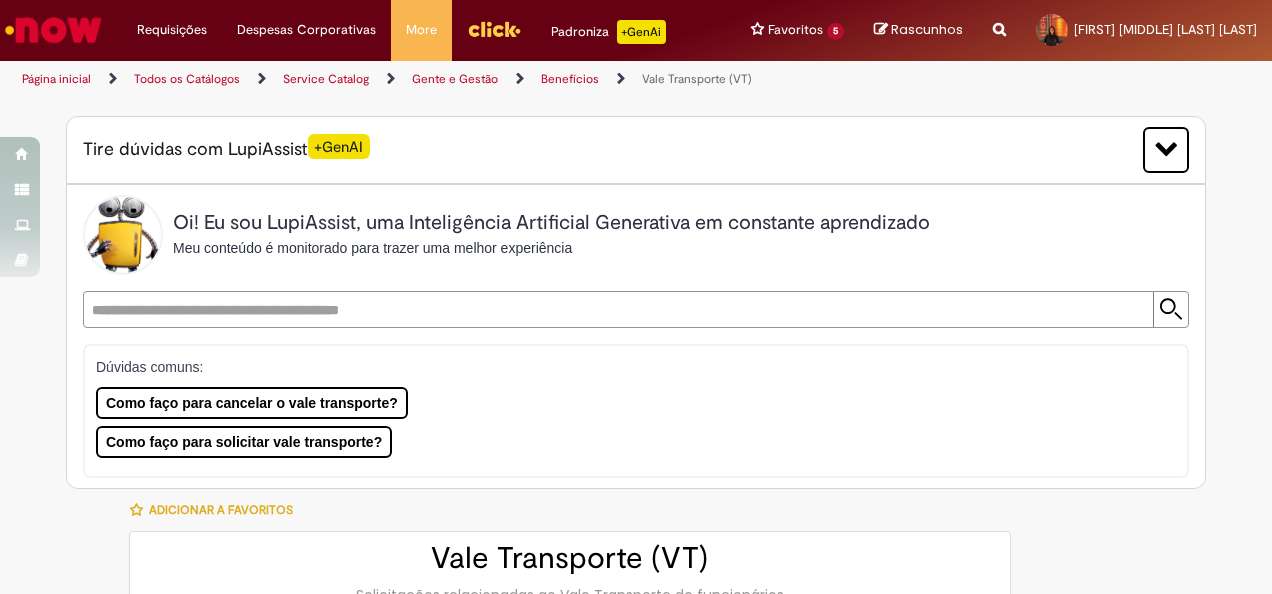 type on "**********" 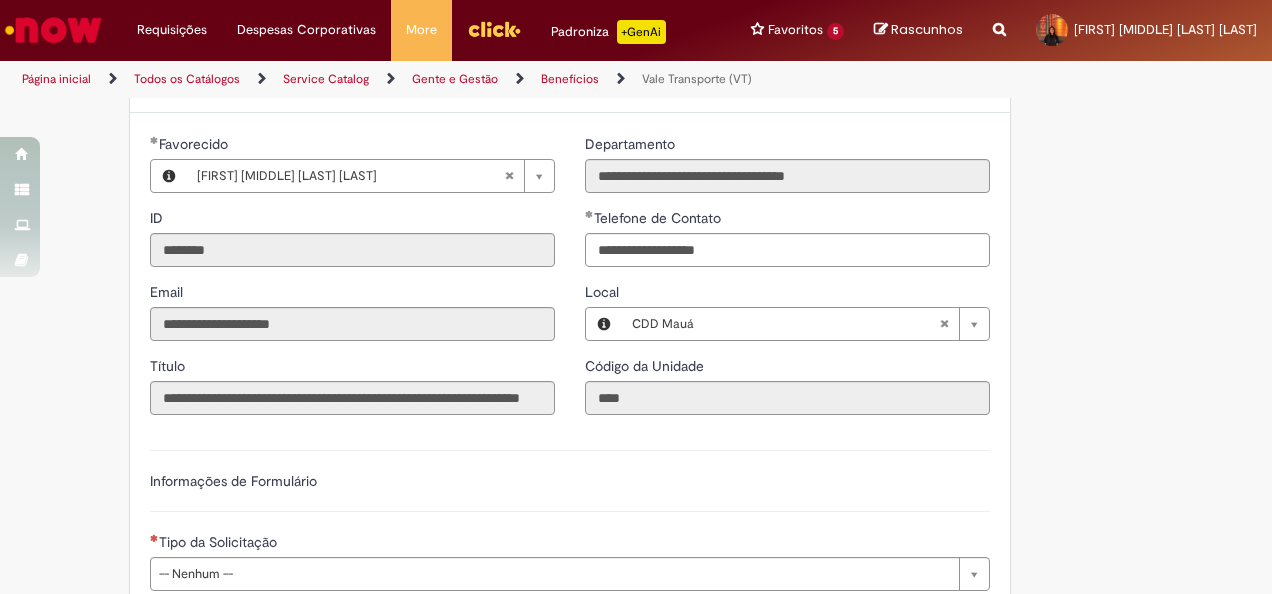 scroll, scrollTop: 751, scrollLeft: 0, axis: vertical 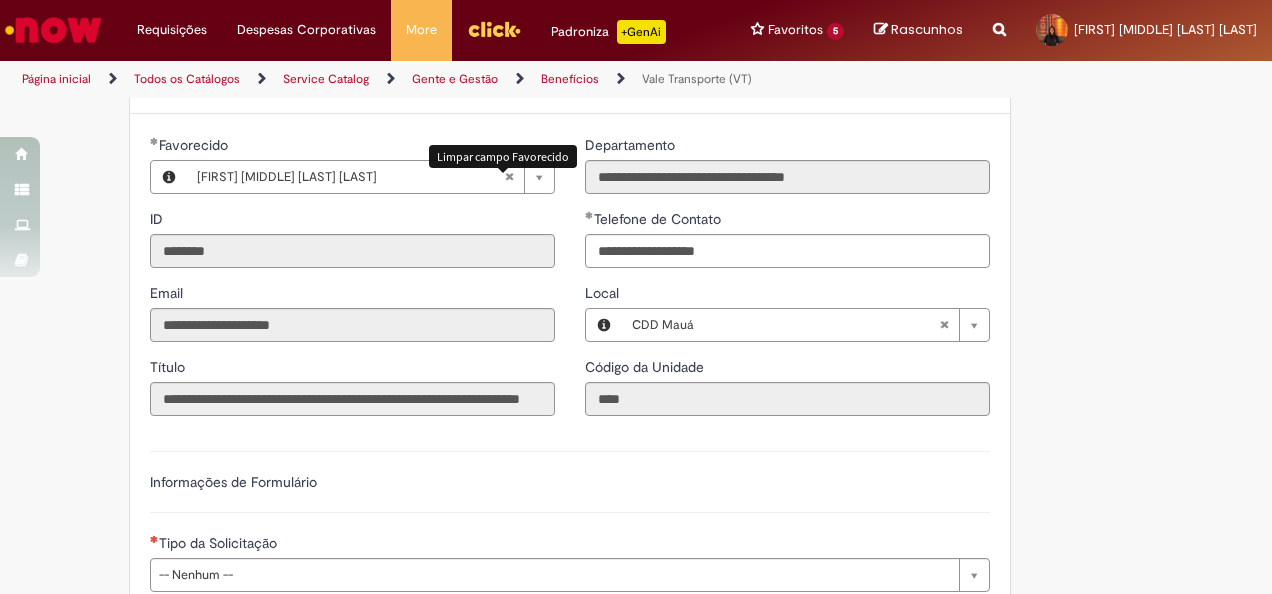click at bounding box center [509, 177] 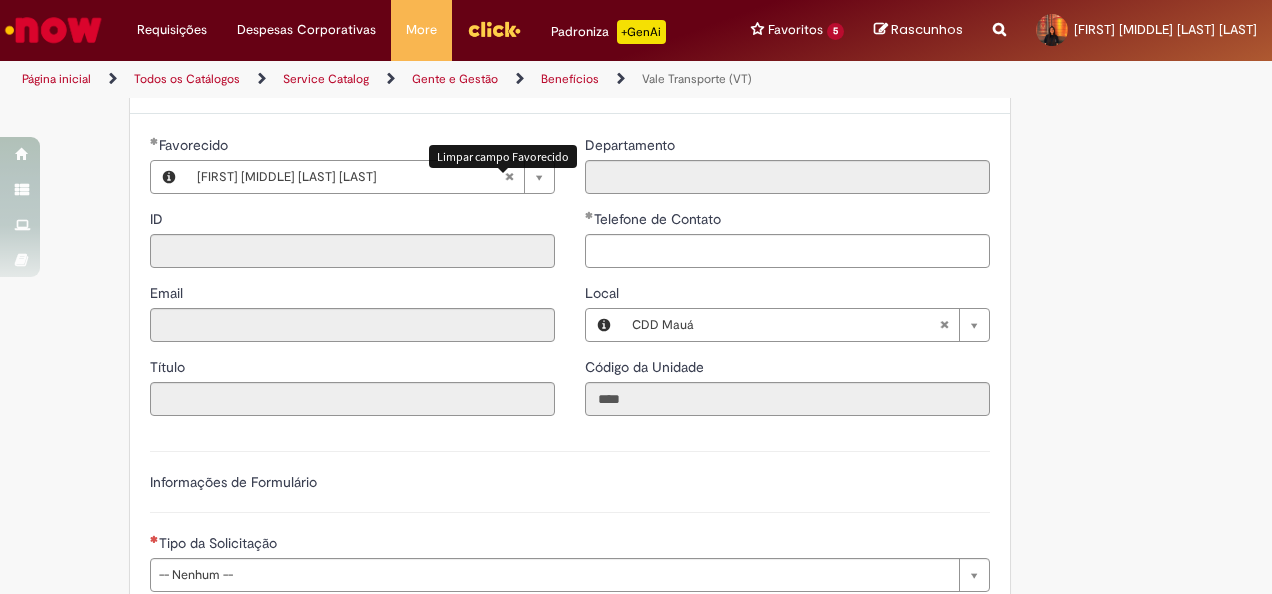 type 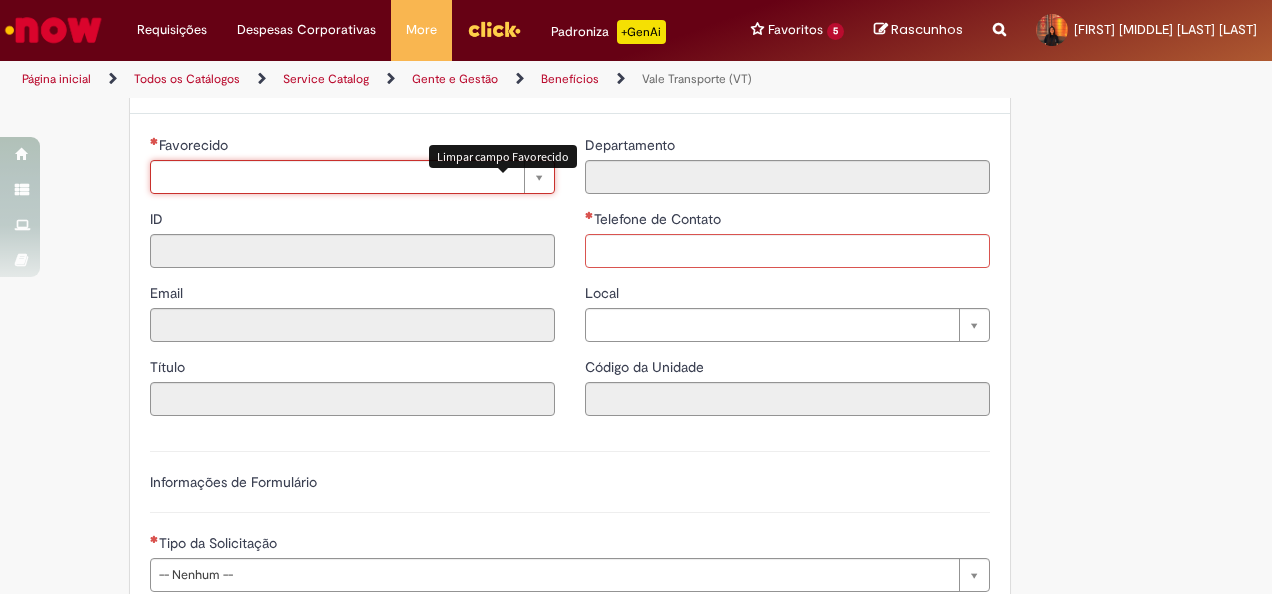 scroll, scrollTop: 0, scrollLeft: 0, axis: both 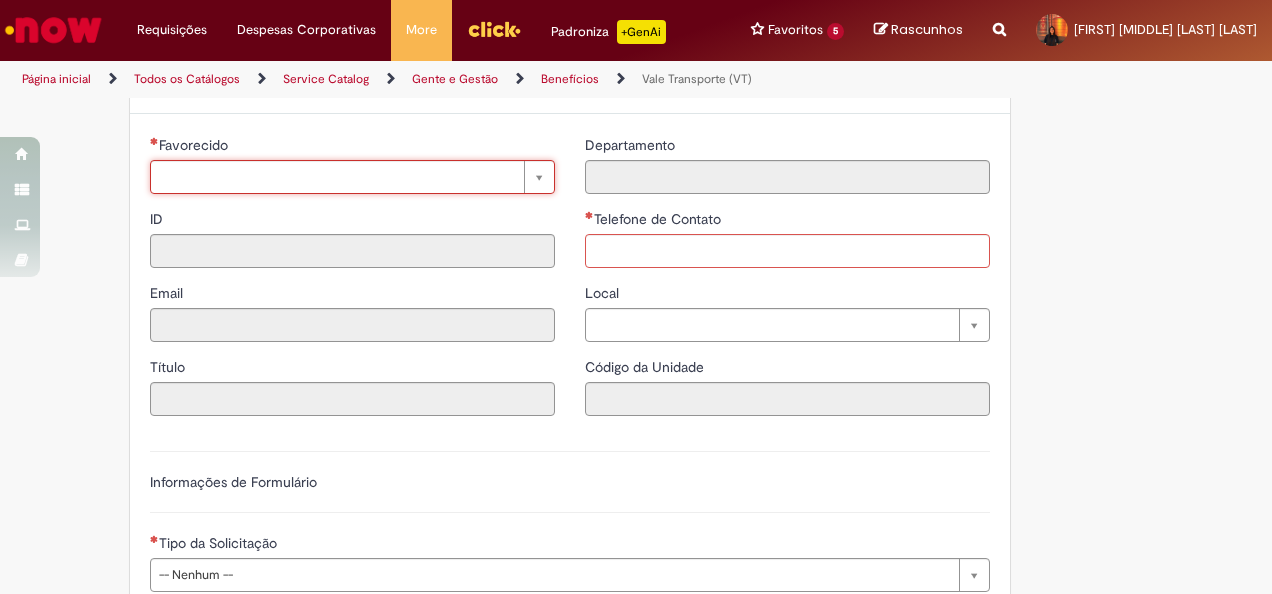 paste on "**********" 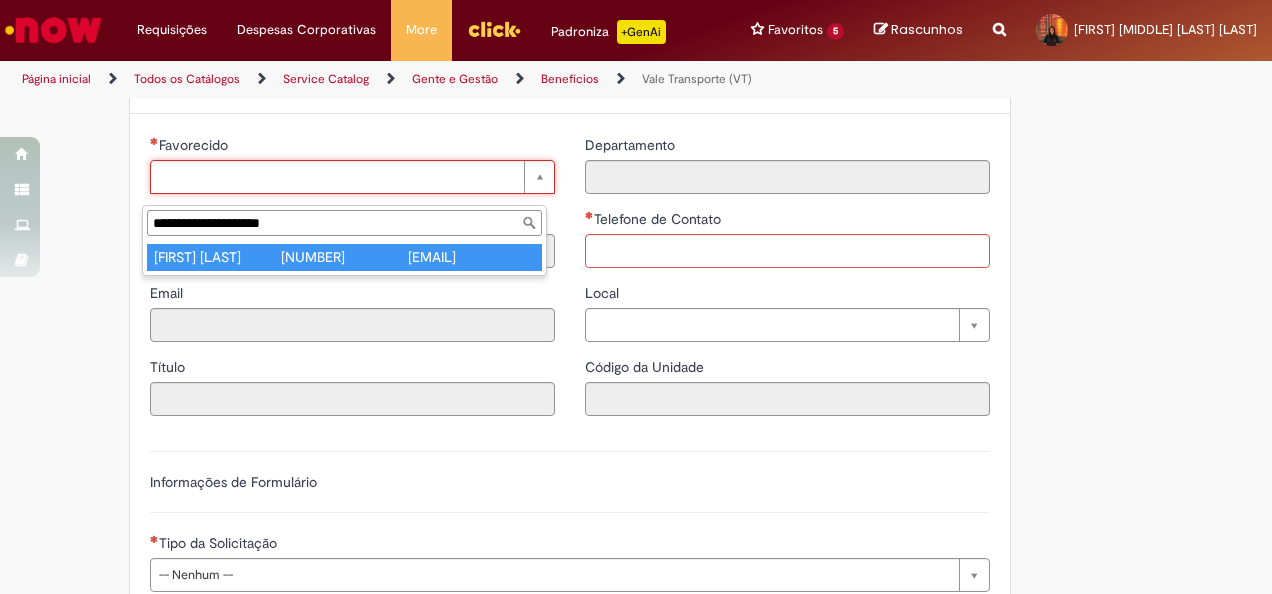 type on "**********" 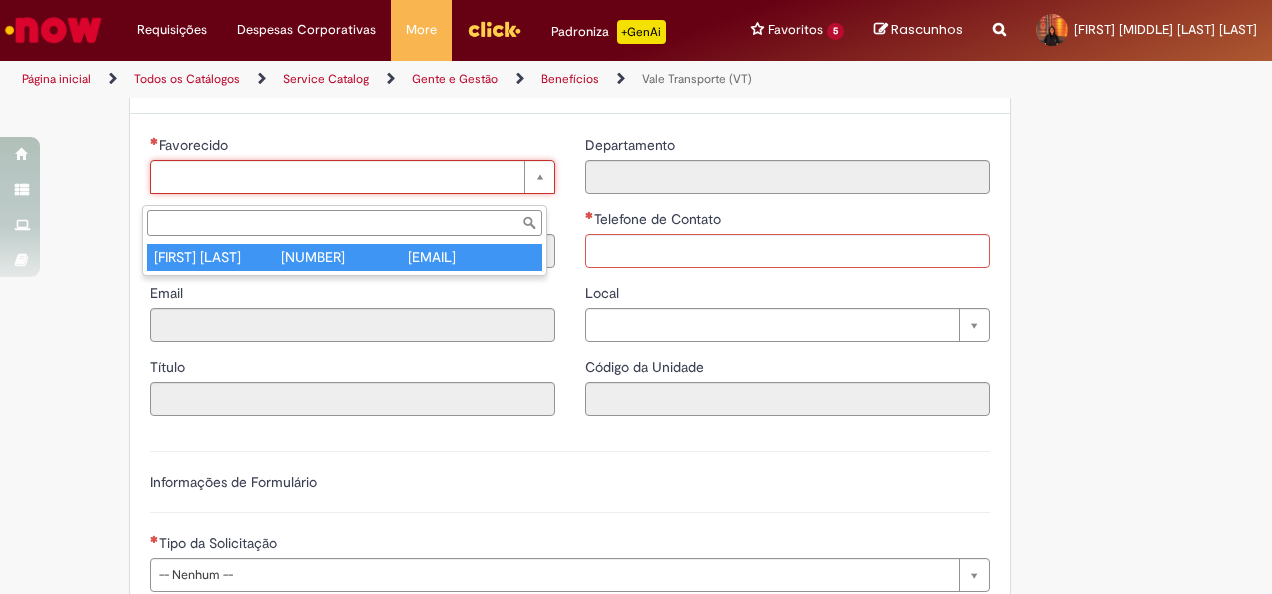 type on "********" 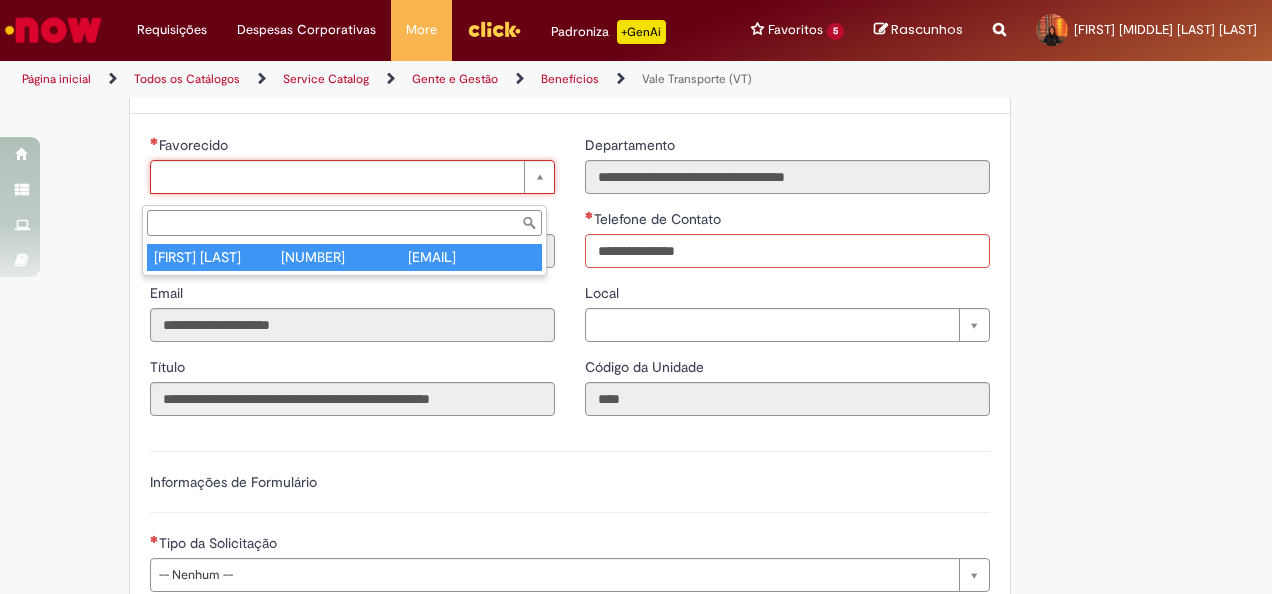 type on "**********" 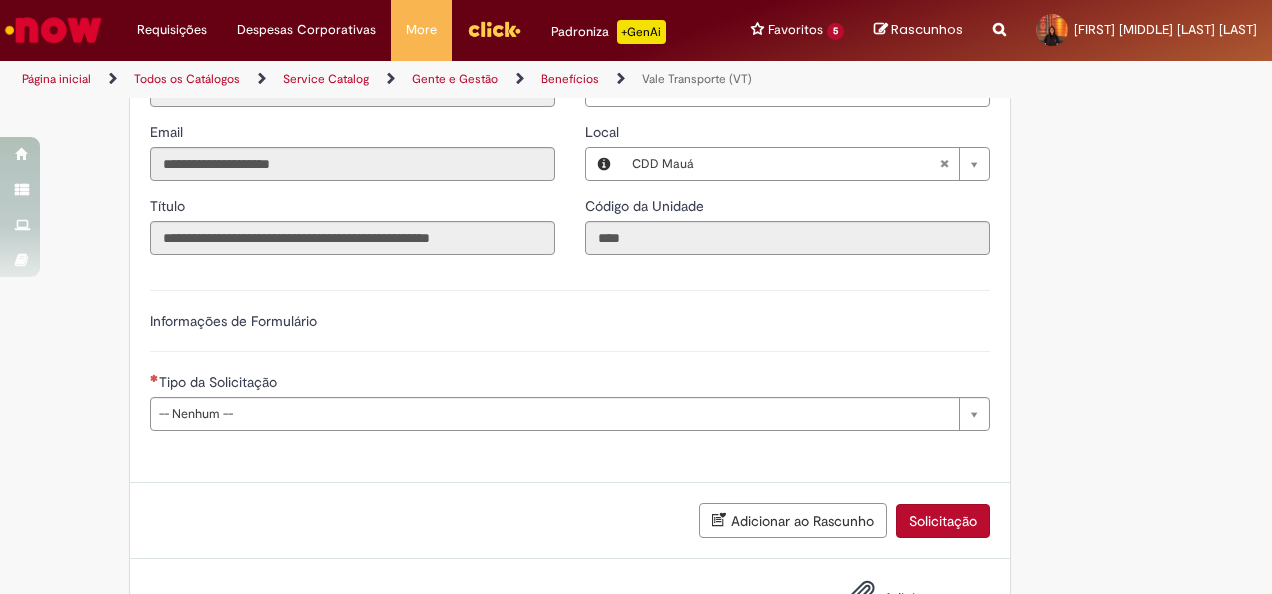 scroll, scrollTop: 922, scrollLeft: 0, axis: vertical 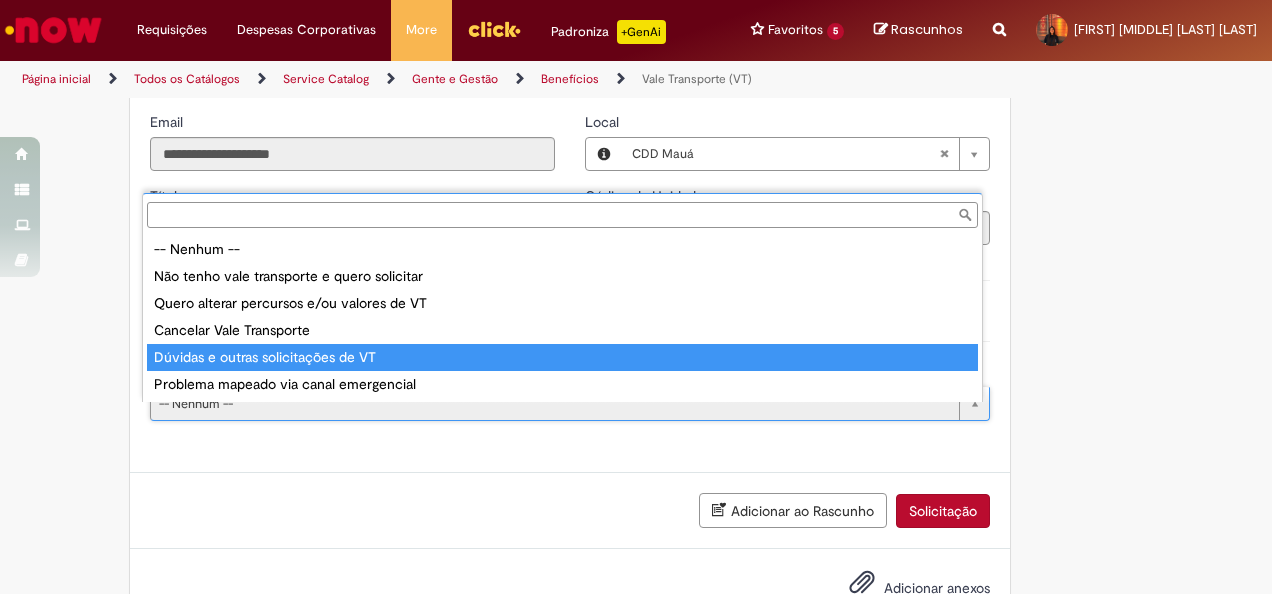 type on "**********" 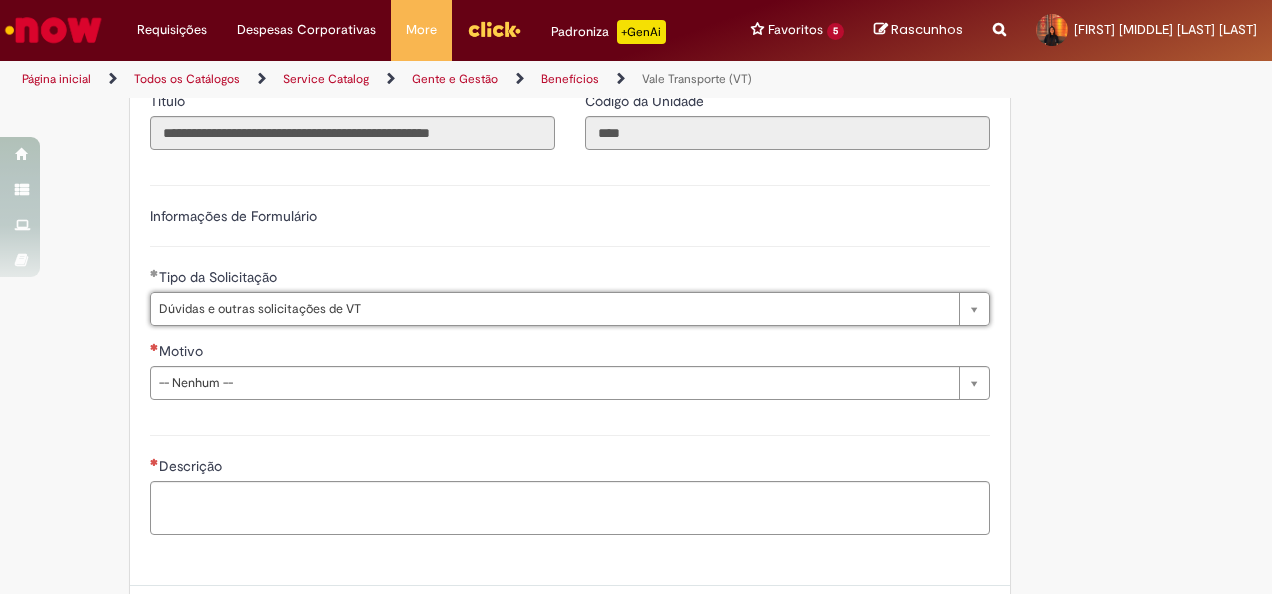 scroll, scrollTop: 1031, scrollLeft: 0, axis: vertical 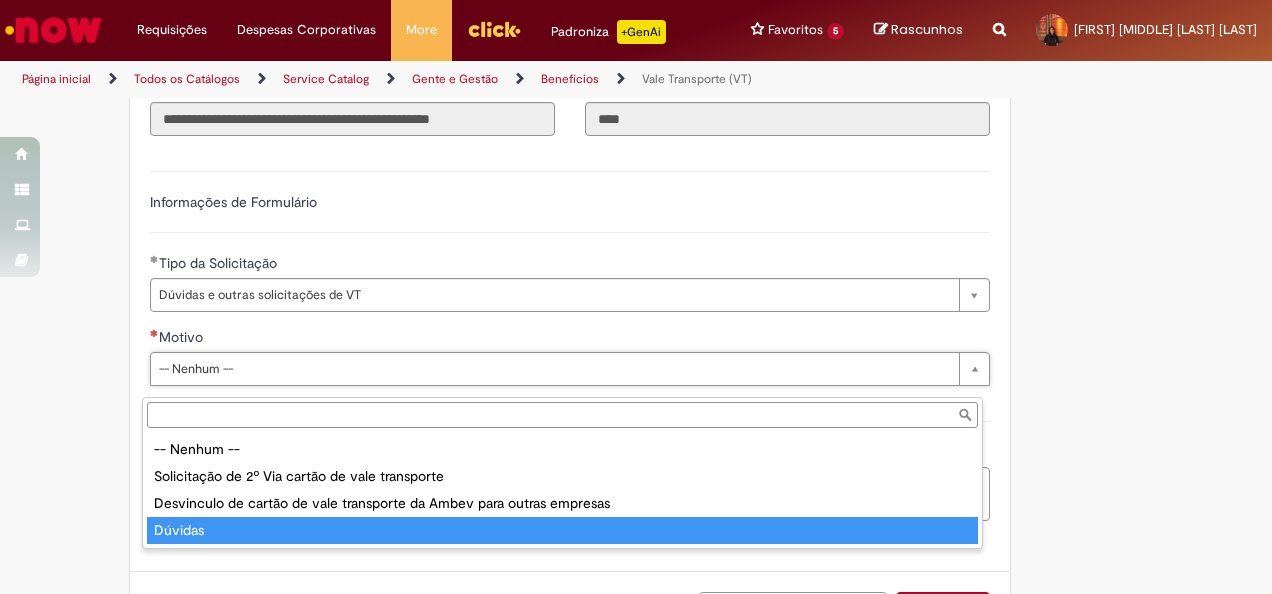 type on "*******" 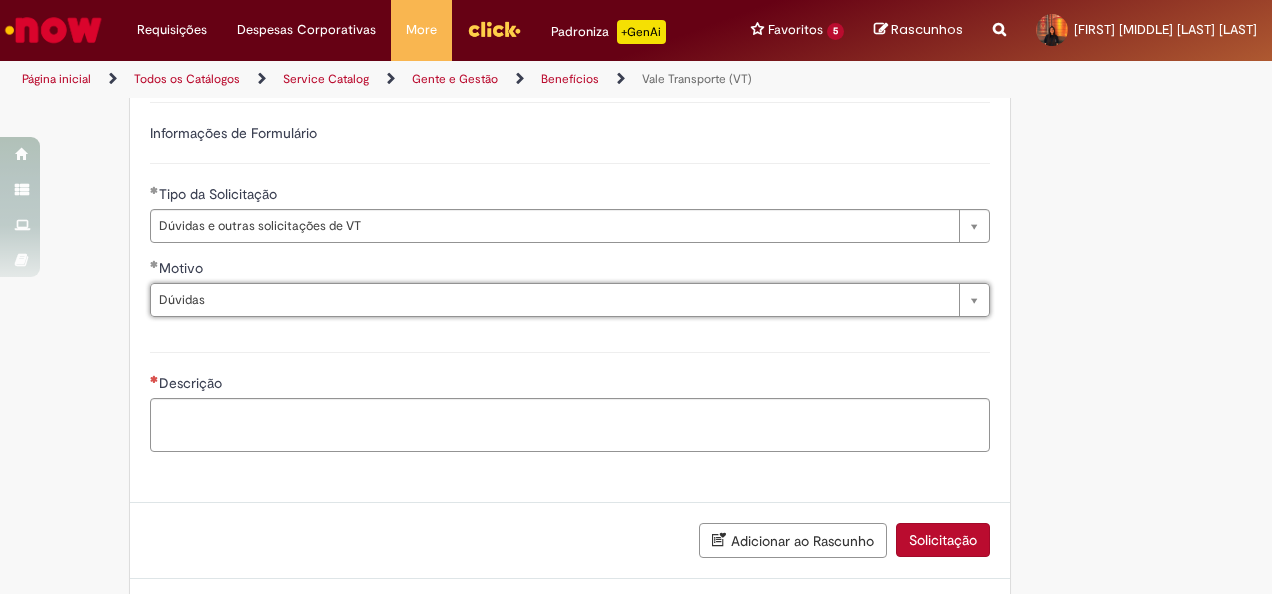 scroll, scrollTop: 1101, scrollLeft: 0, axis: vertical 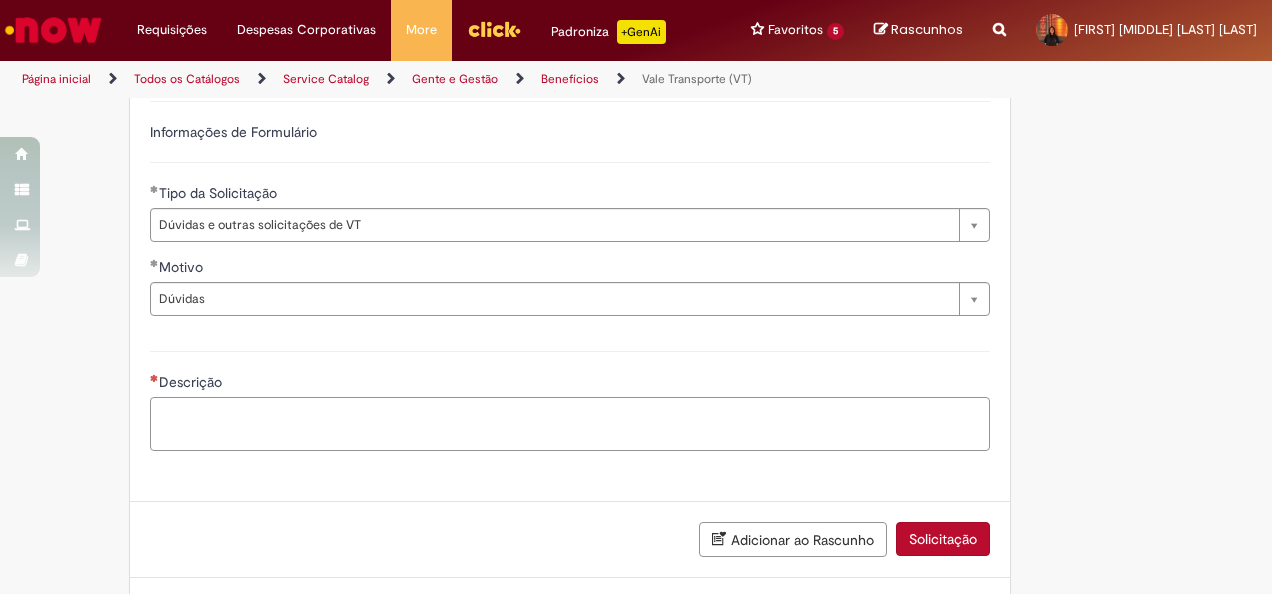 click on "Descrição" at bounding box center (570, 423) 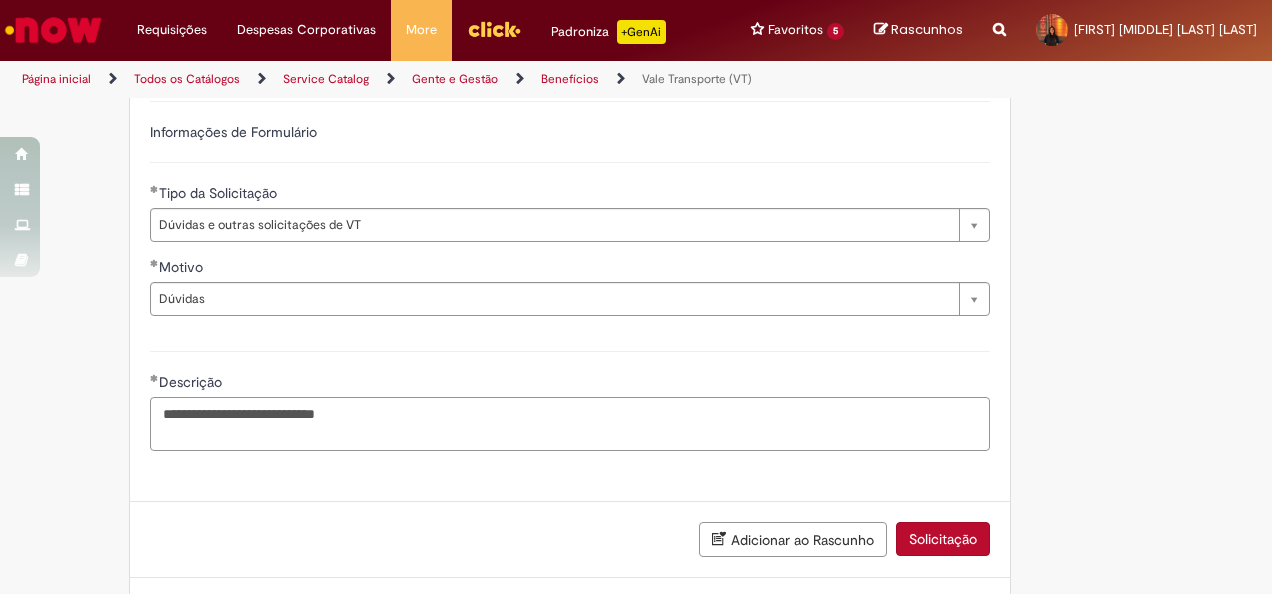 scroll, scrollTop: 1206, scrollLeft: 0, axis: vertical 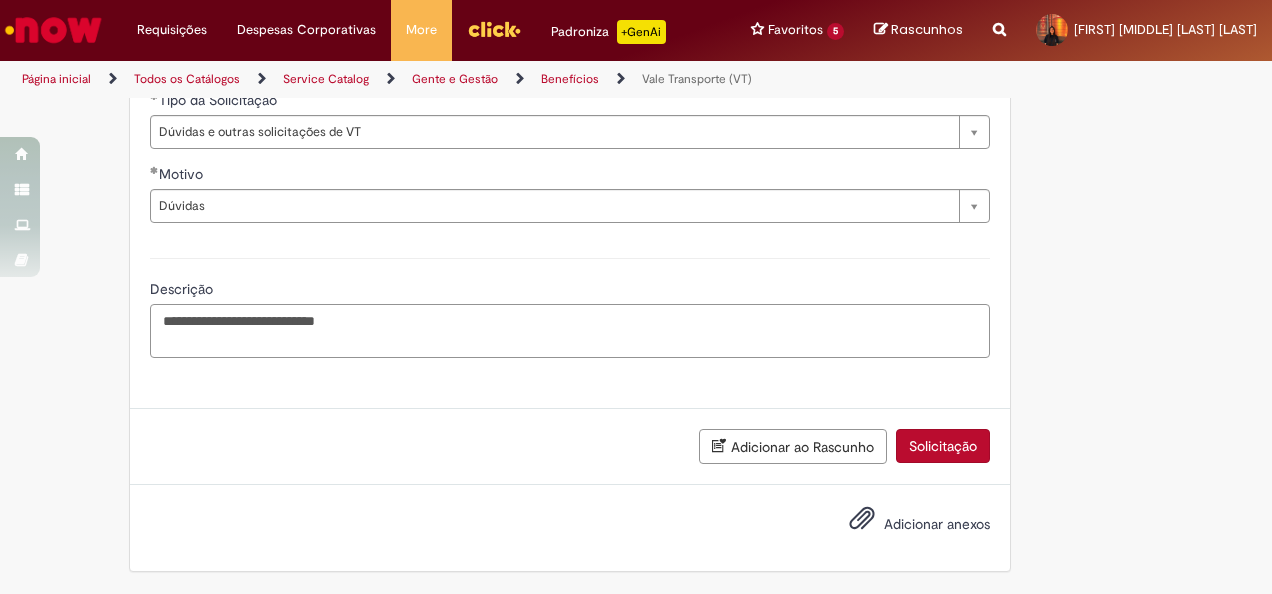 click on "**********" at bounding box center (570, 330) 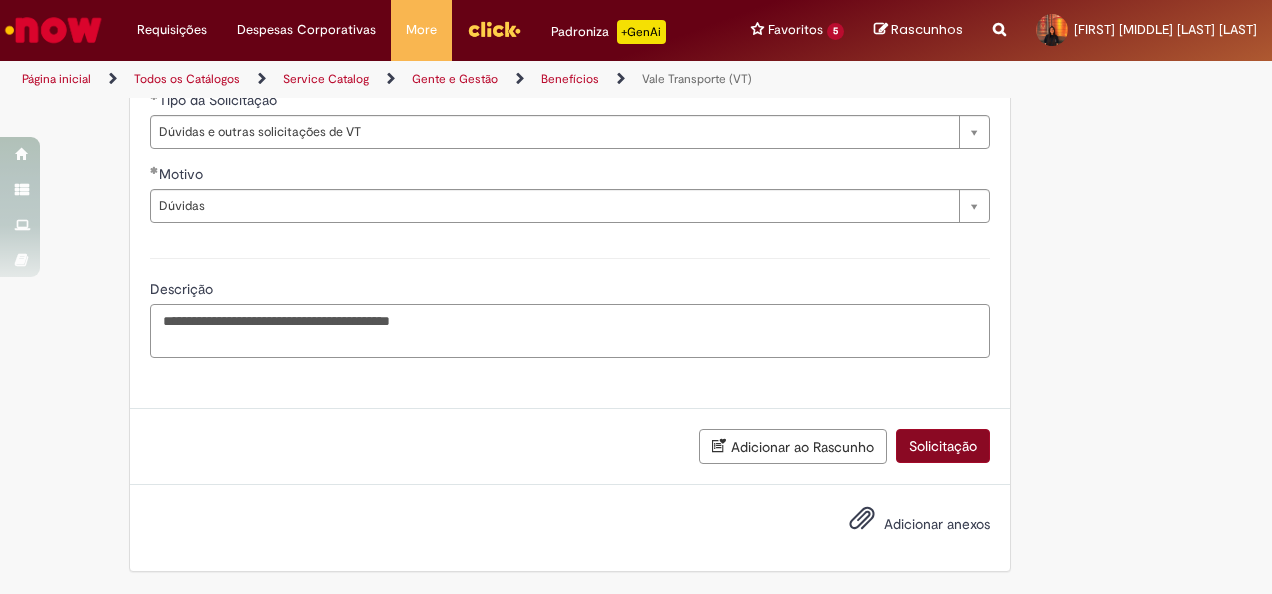type on "**********" 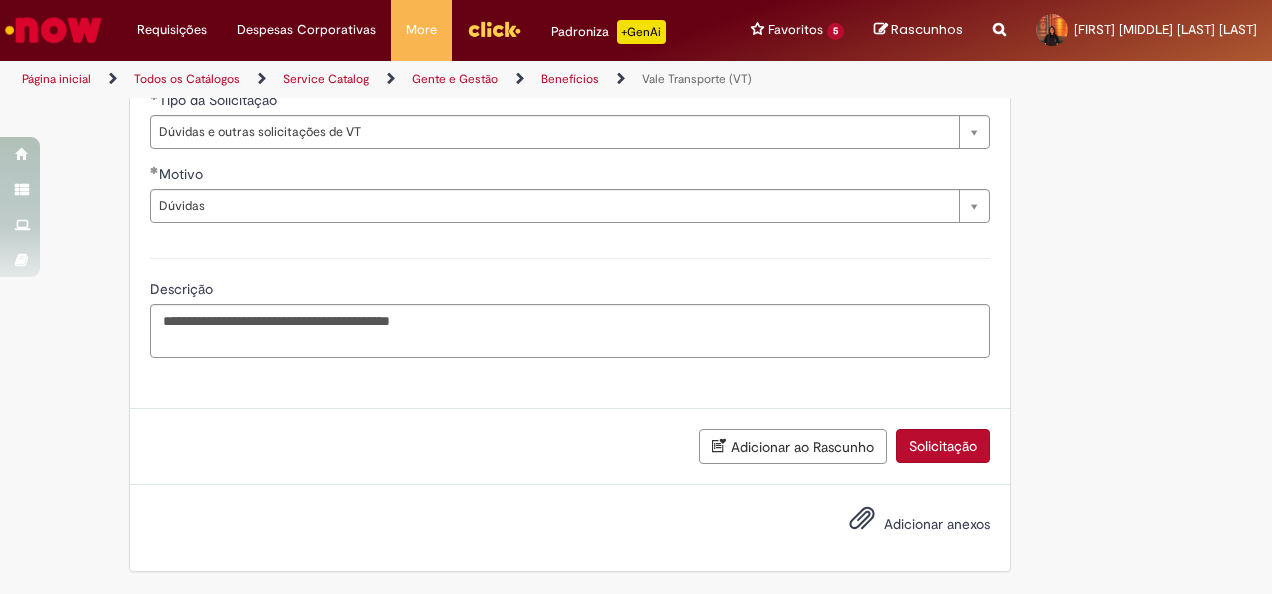 click on "Solicitação" at bounding box center (943, 446) 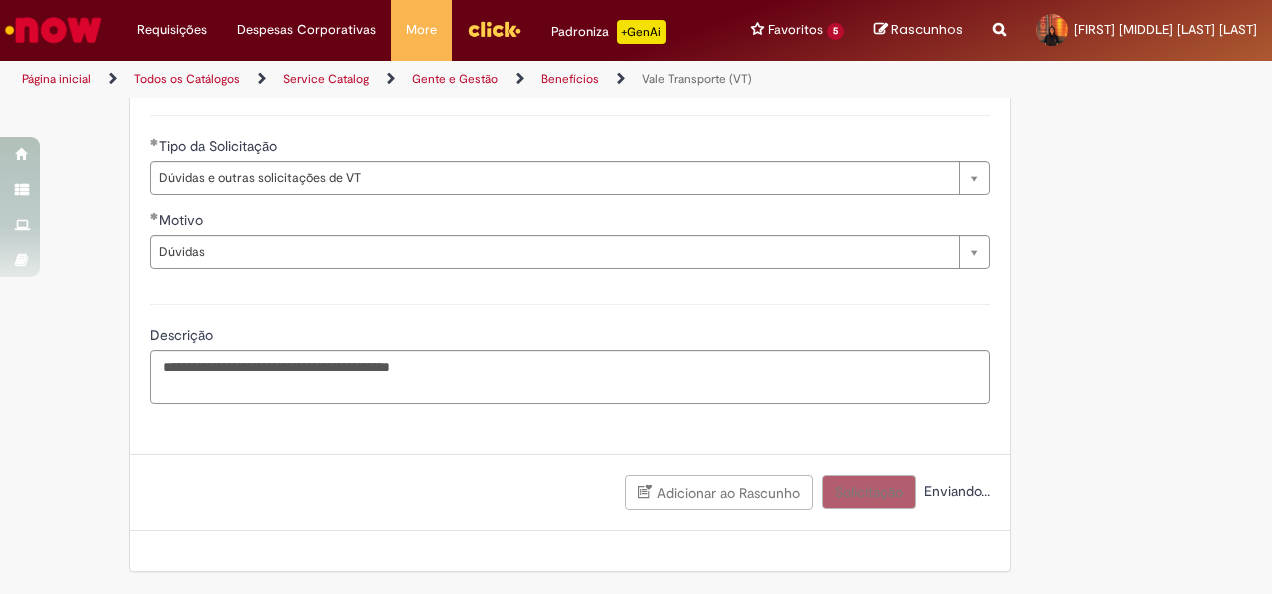 scroll, scrollTop: 1160, scrollLeft: 0, axis: vertical 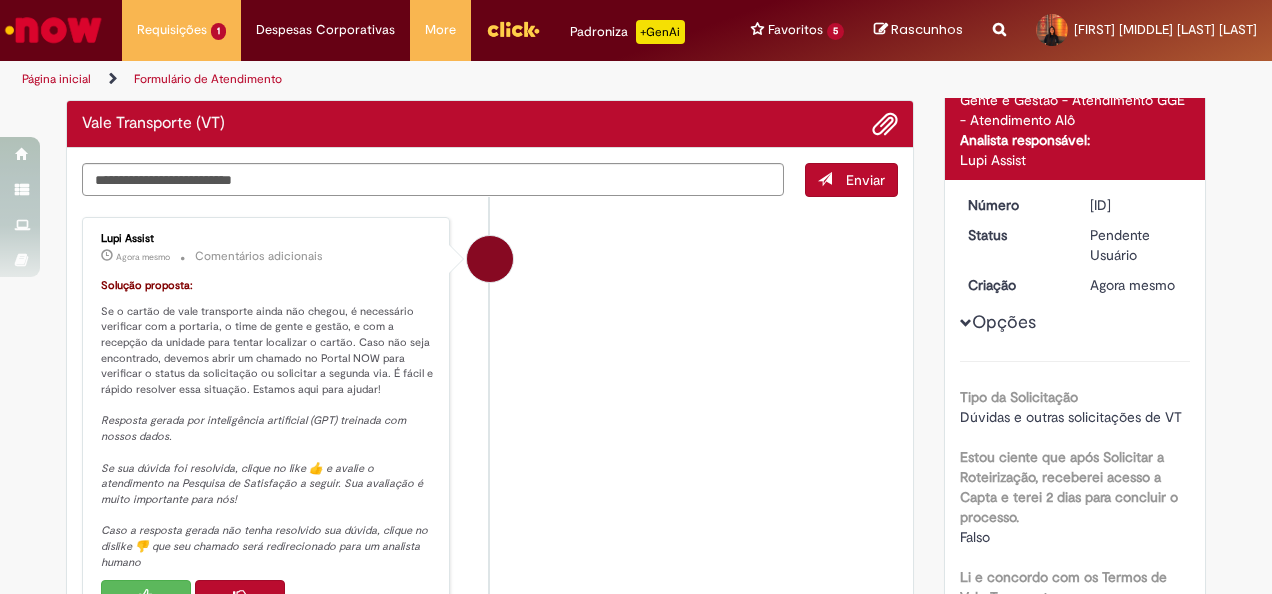 drag, startPoint x: 684, startPoint y: 299, endPoint x: 685, endPoint y: 507, distance: 208.00241 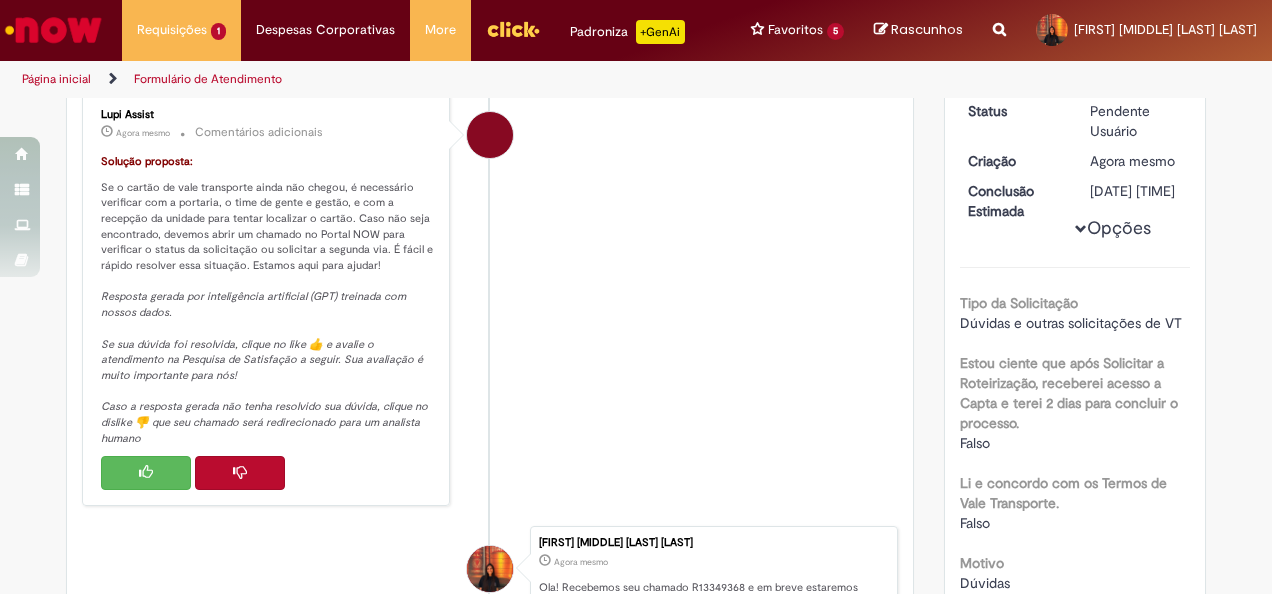 scroll, scrollTop: 280, scrollLeft: 0, axis: vertical 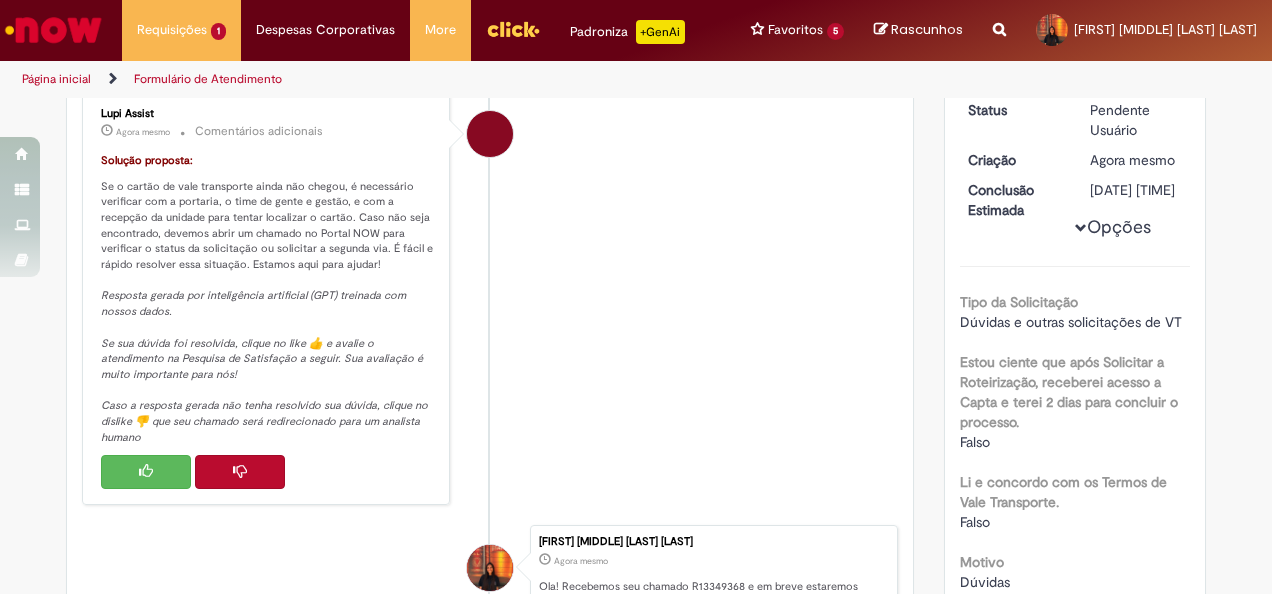 click at bounding box center [240, 472] 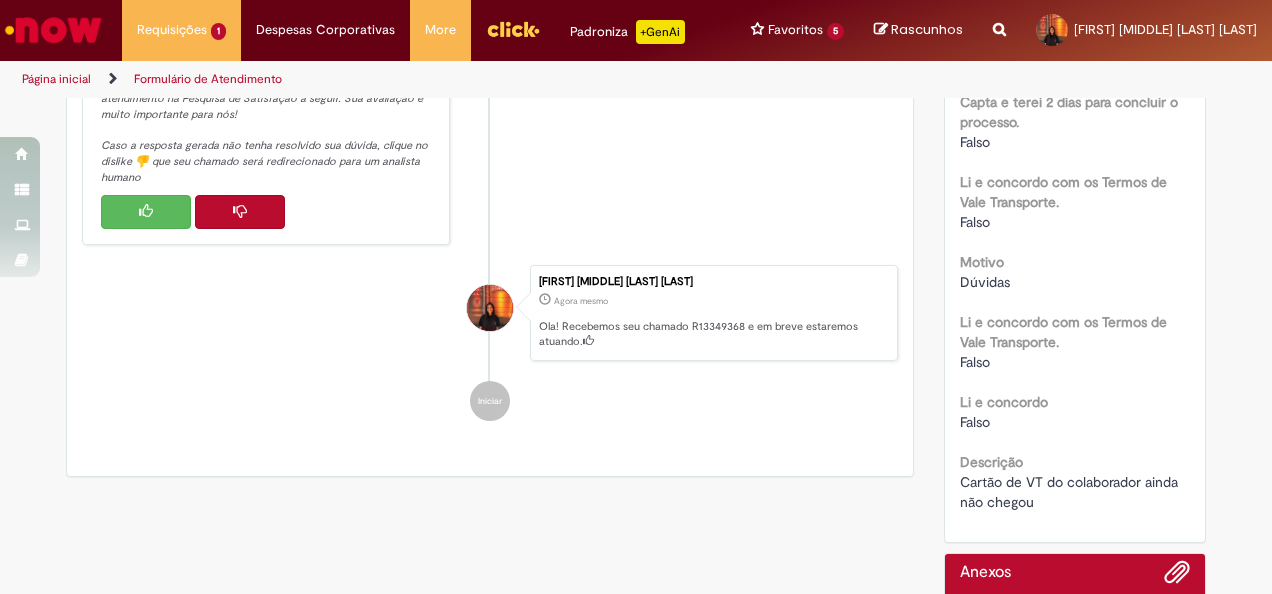 scroll, scrollTop: 460, scrollLeft: 0, axis: vertical 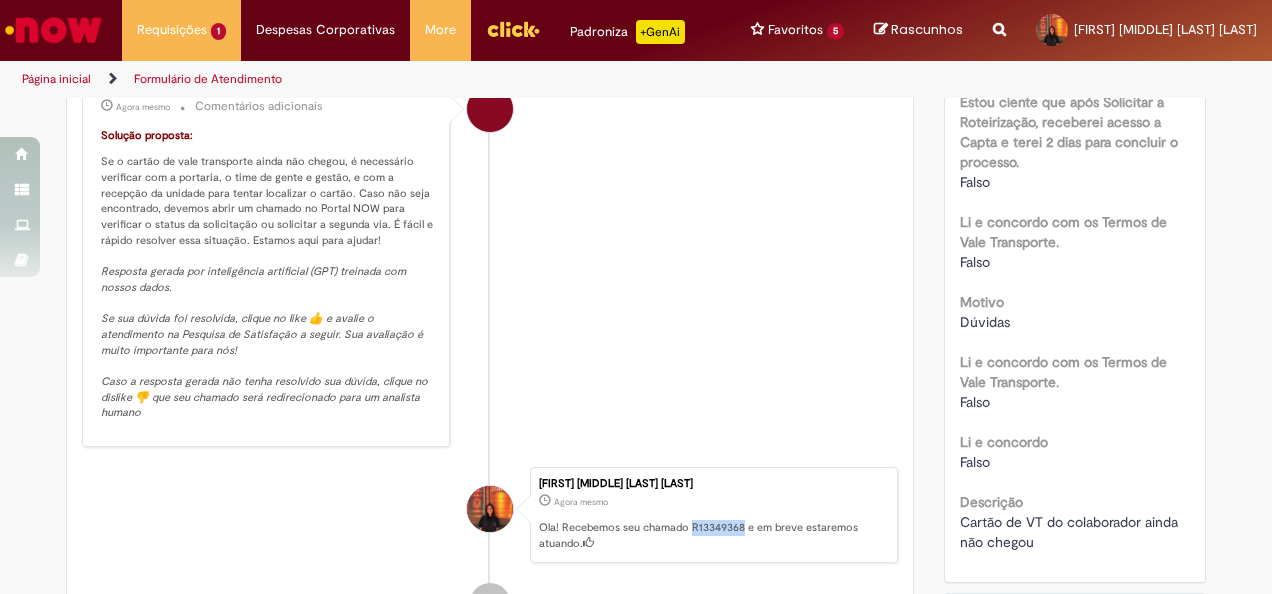 drag, startPoint x: 682, startPoint y: 383, endPoint x: 734, endPoint y: 538, distance: 163.49007 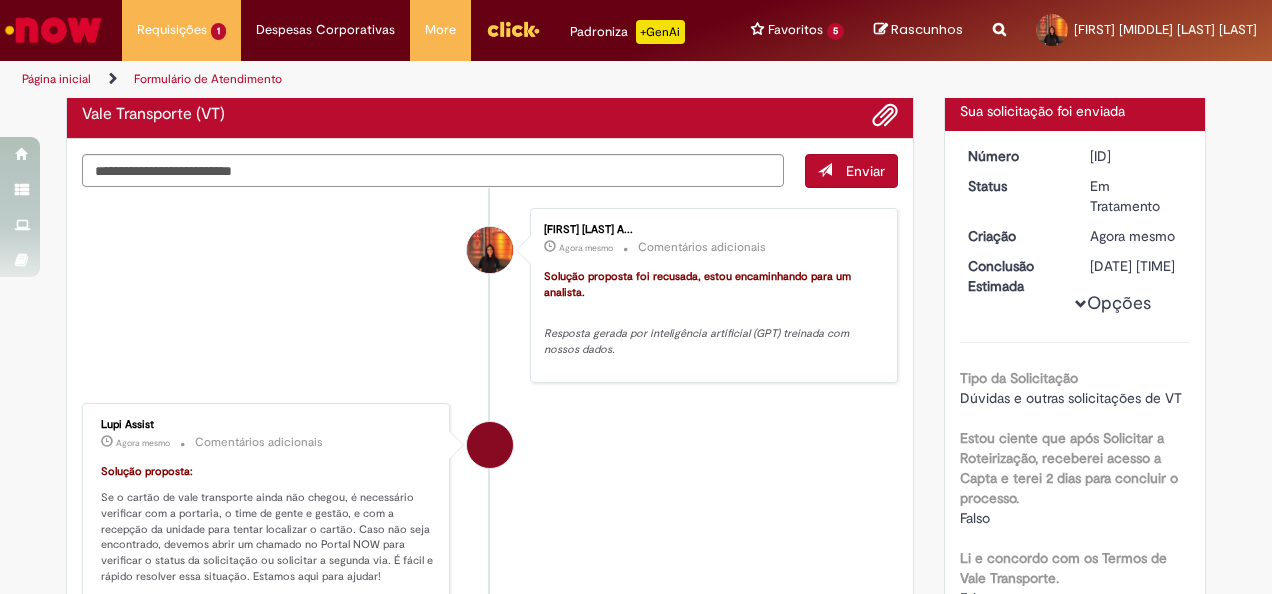 scroll, scrollTop: 112, scrollLeft: 0, axis: vertical 